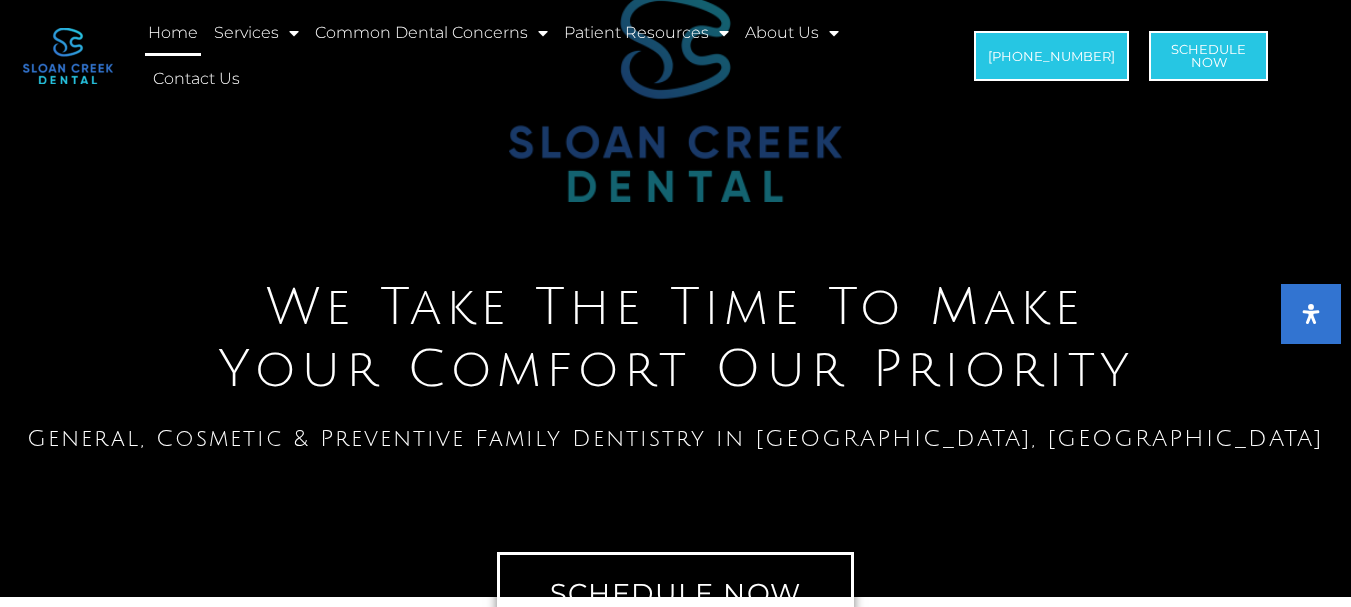 scroll, scrollTop: 0, scrollLeft: 0, axis: both 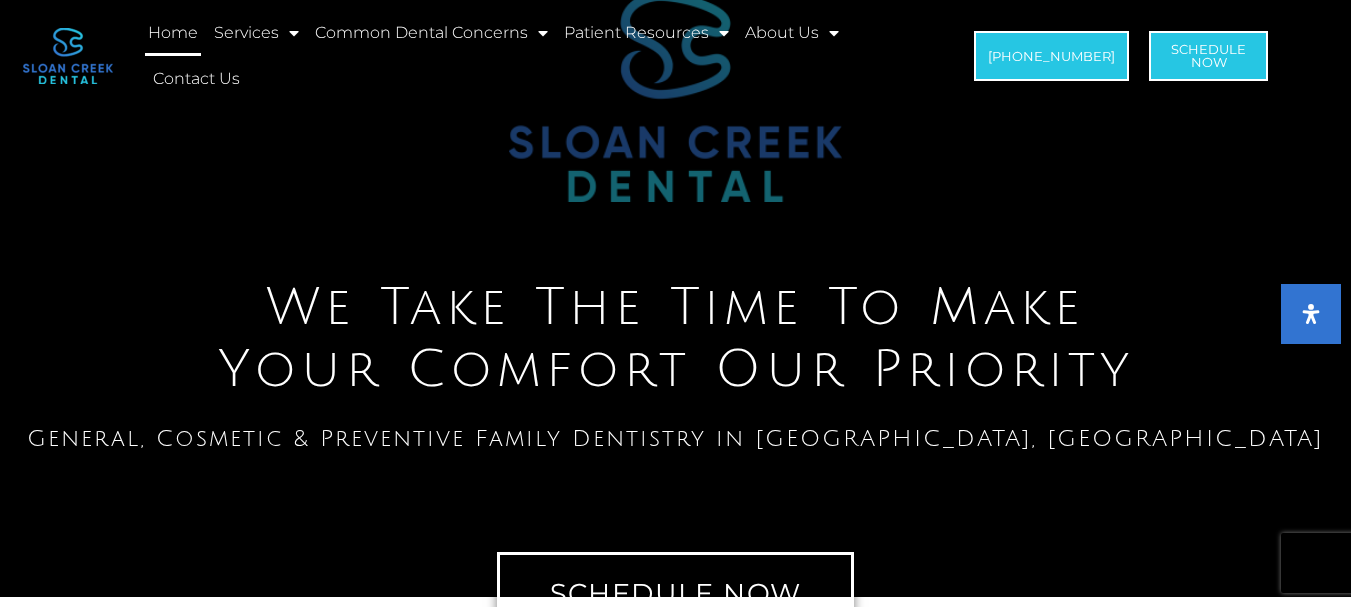 click on "Home" 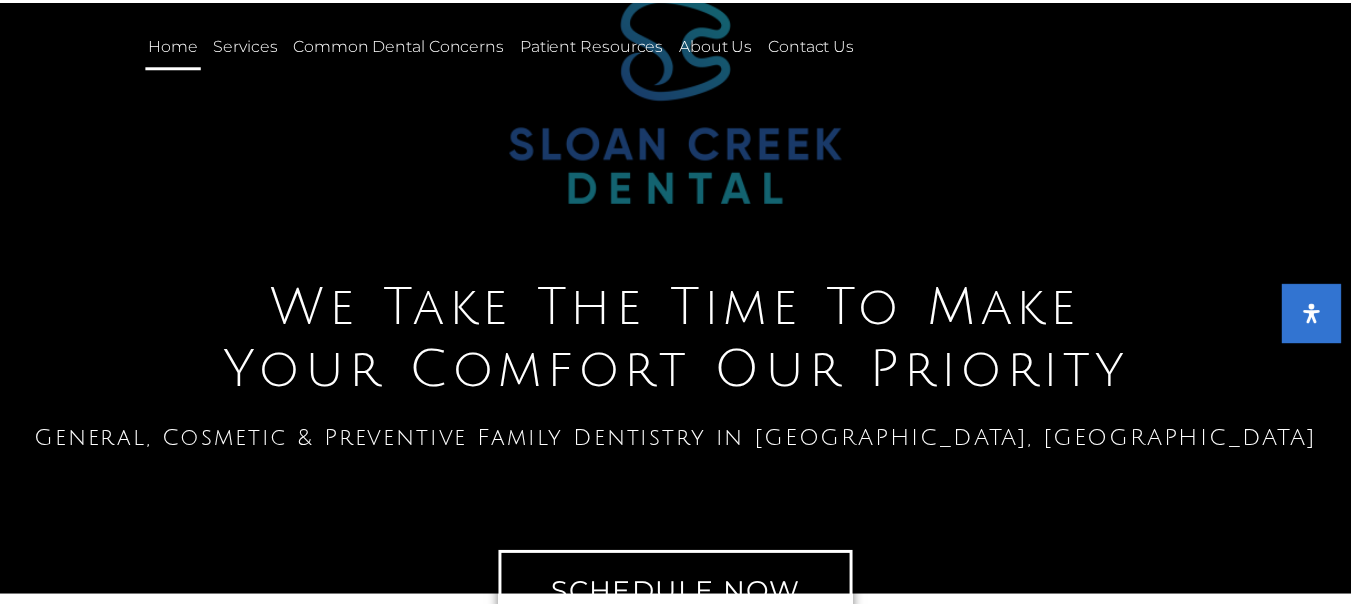 scroll, scrollTop: 0, scrollLeft: 0, axis: both 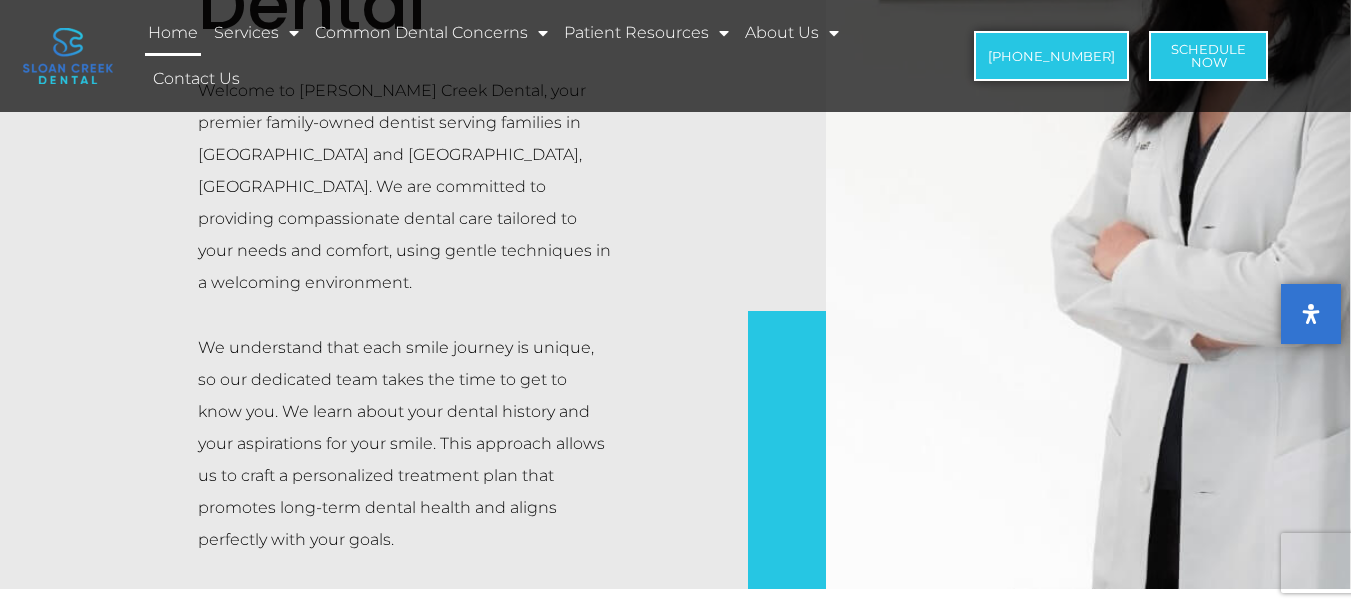 click on "Home" 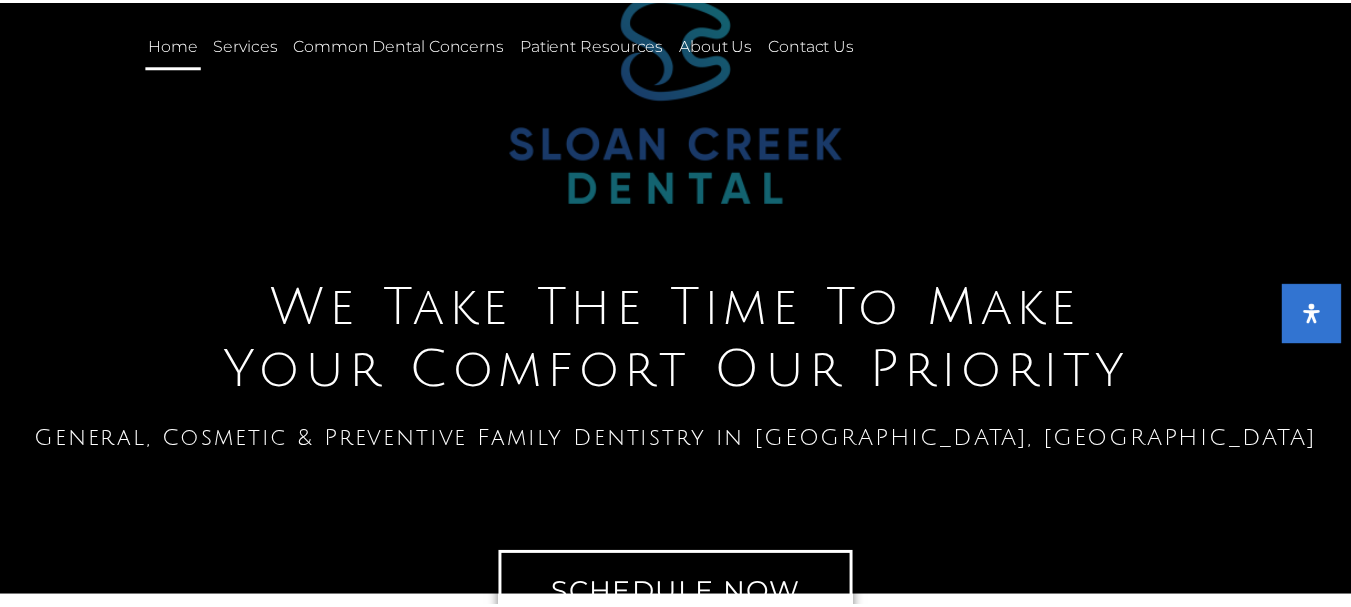 scroll, scrollTop: 0, scrollLeft: 0, axis: both 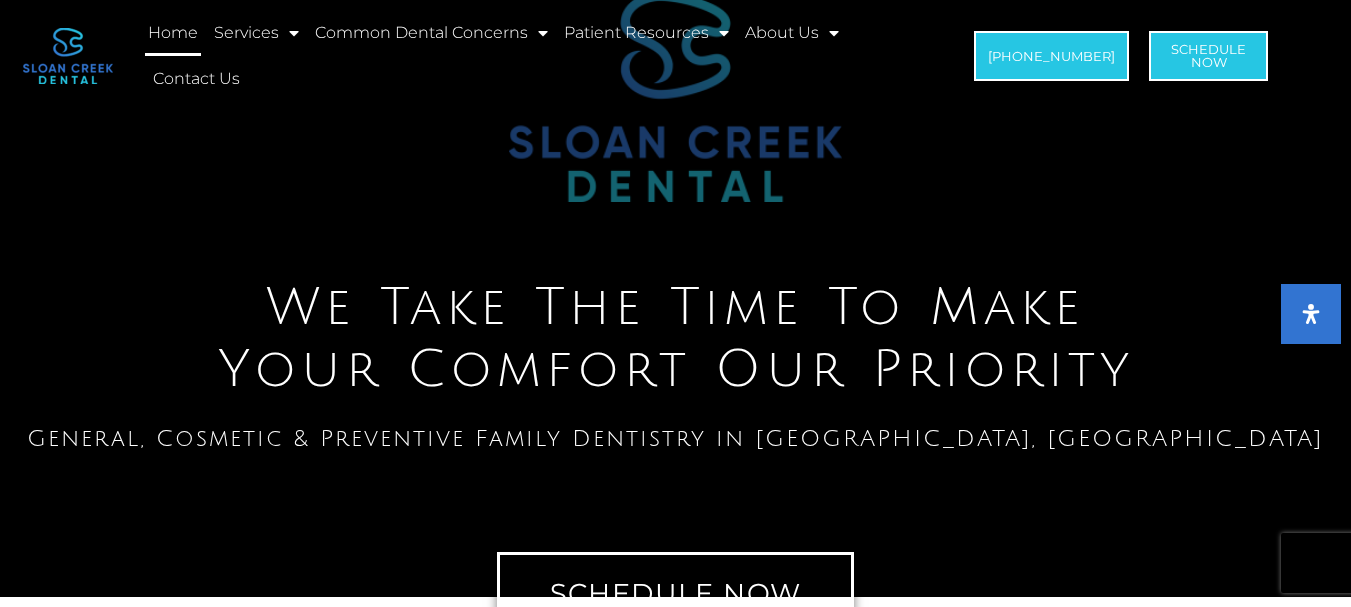 click on "Home" 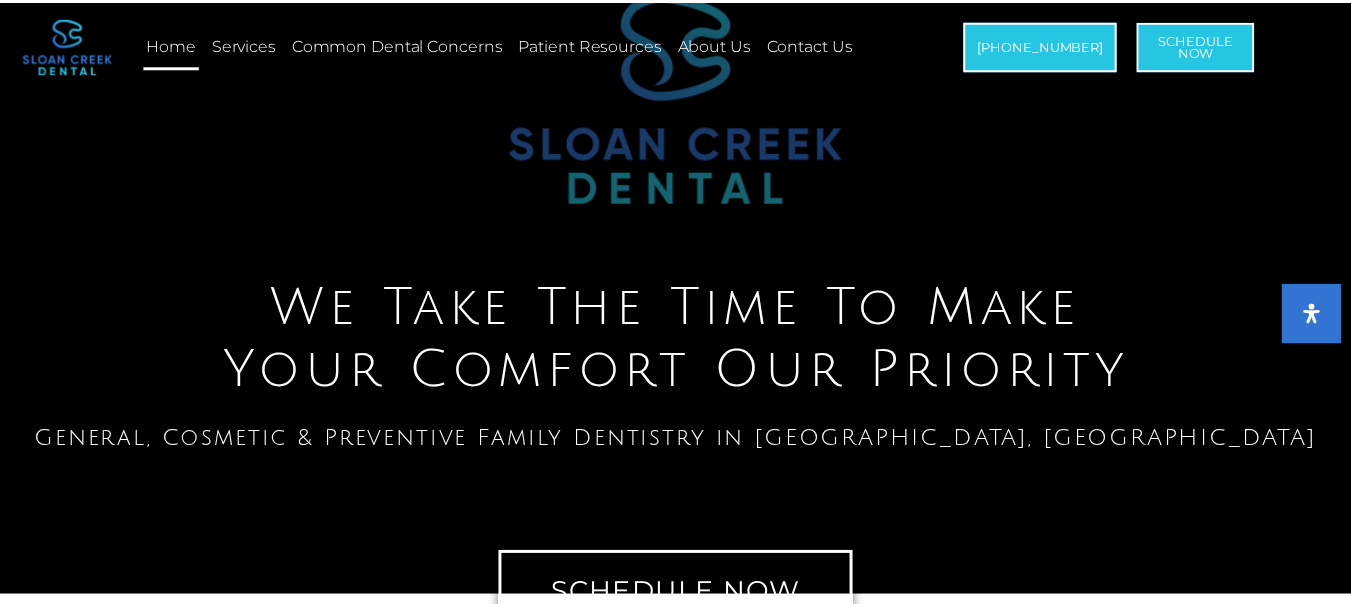scroll, scrollTop: 0, scrollLeft: 0, axis: both 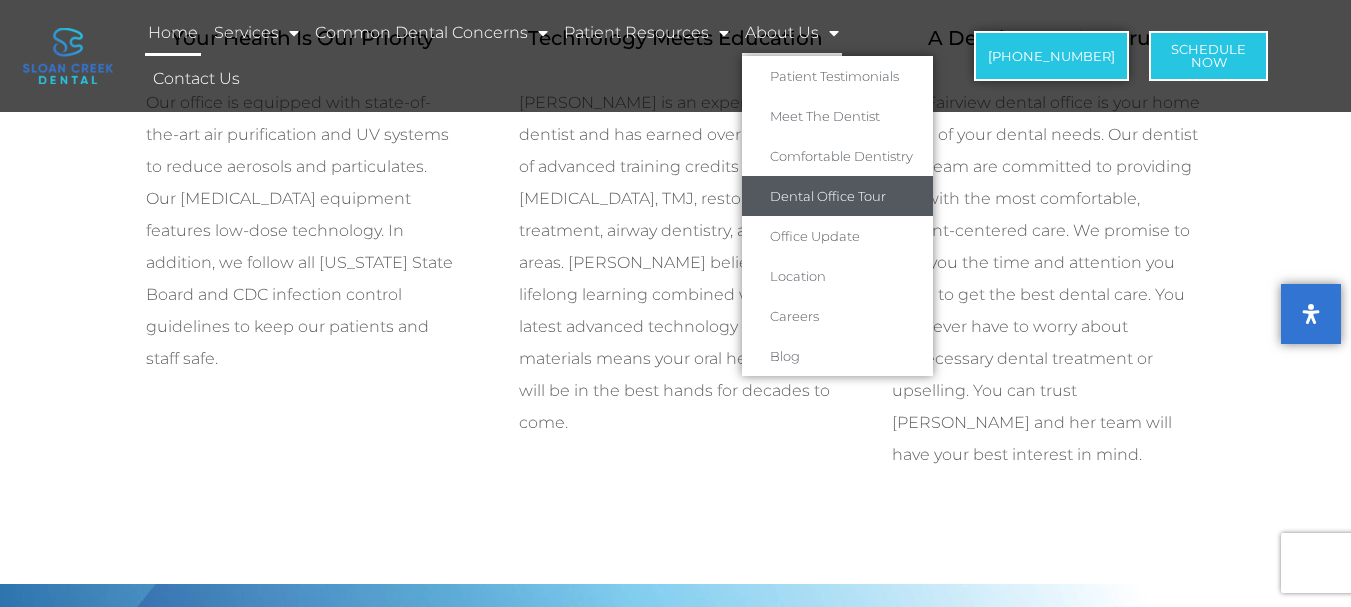 click on "Dental Office Tour" 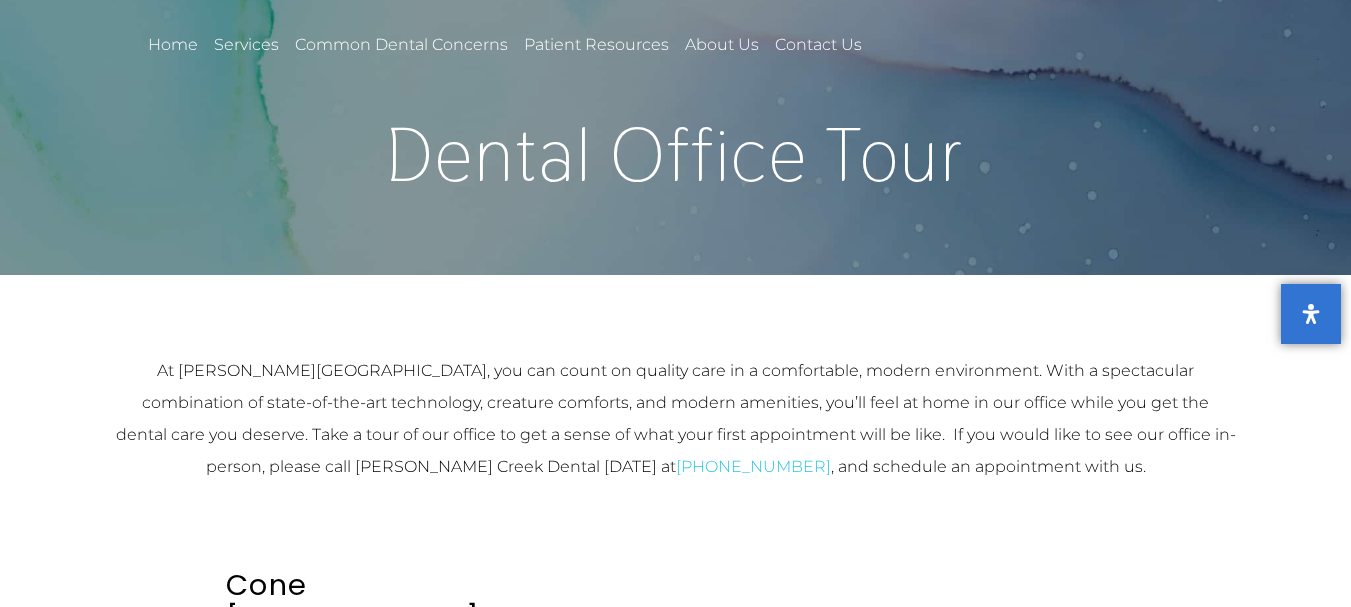 scroll, scrollTop: 0, scrollLeft: 0, axis: both 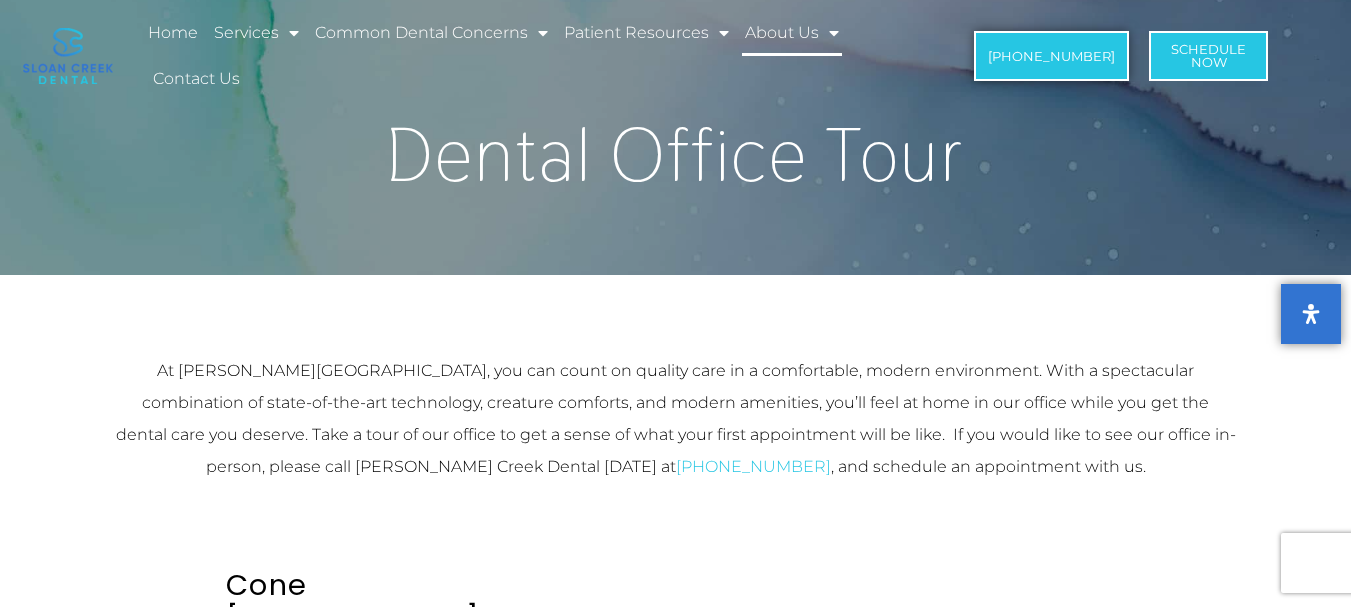 click on "About Us" 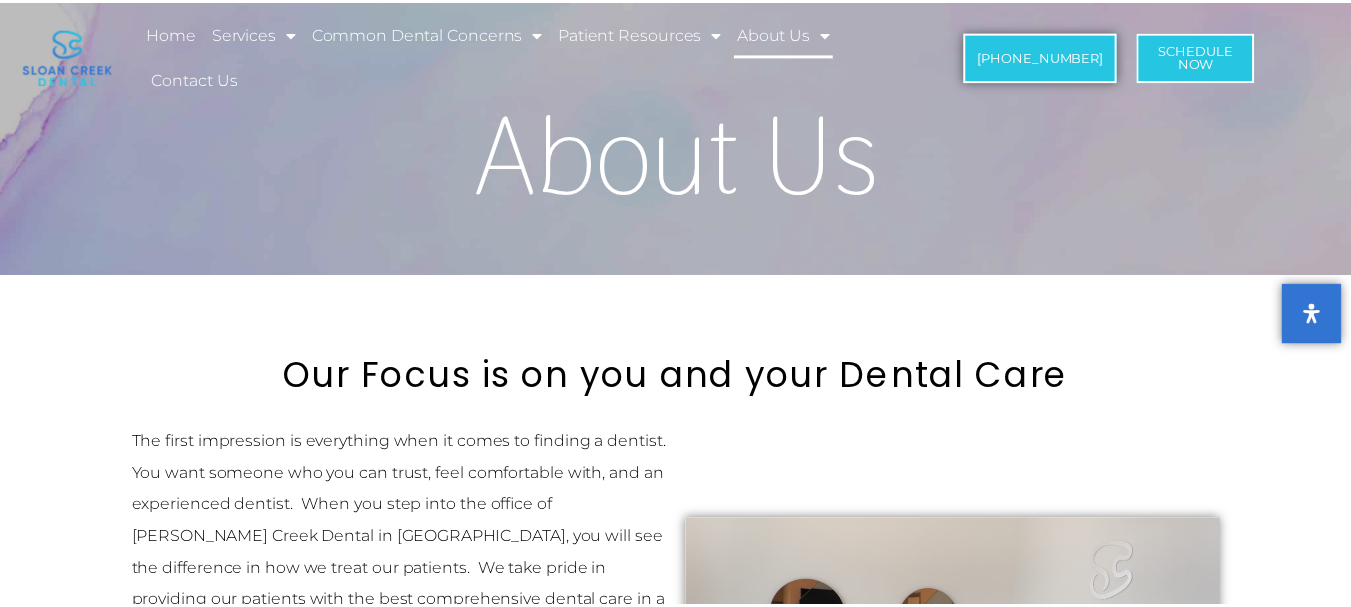 scroll, scrollTop: 0, scrollLeft: 0, axis: both 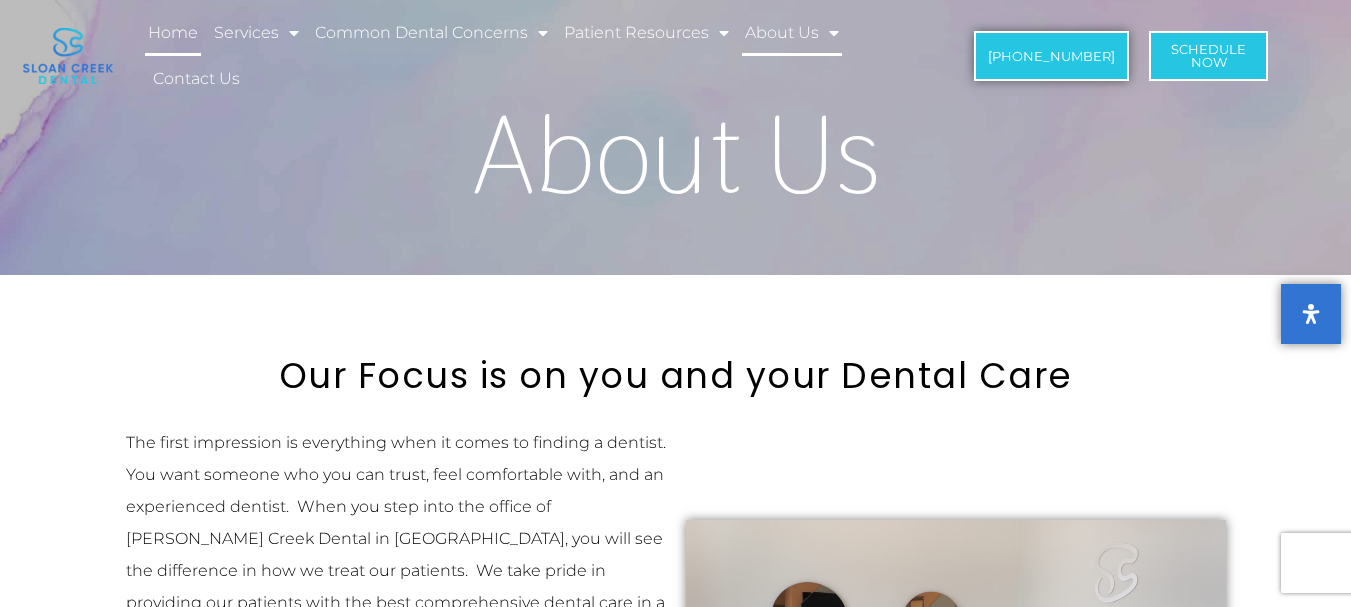 click on "Home" 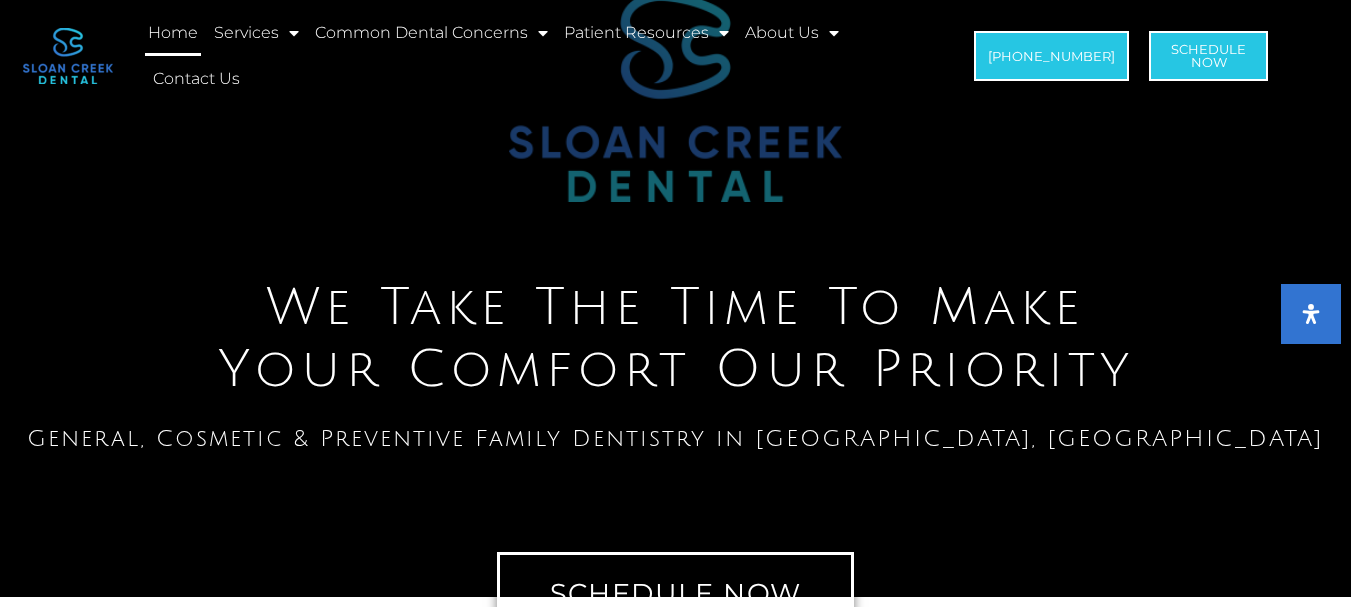 scroll, scrollTop: 0, scrollLeft: 0, axis: both 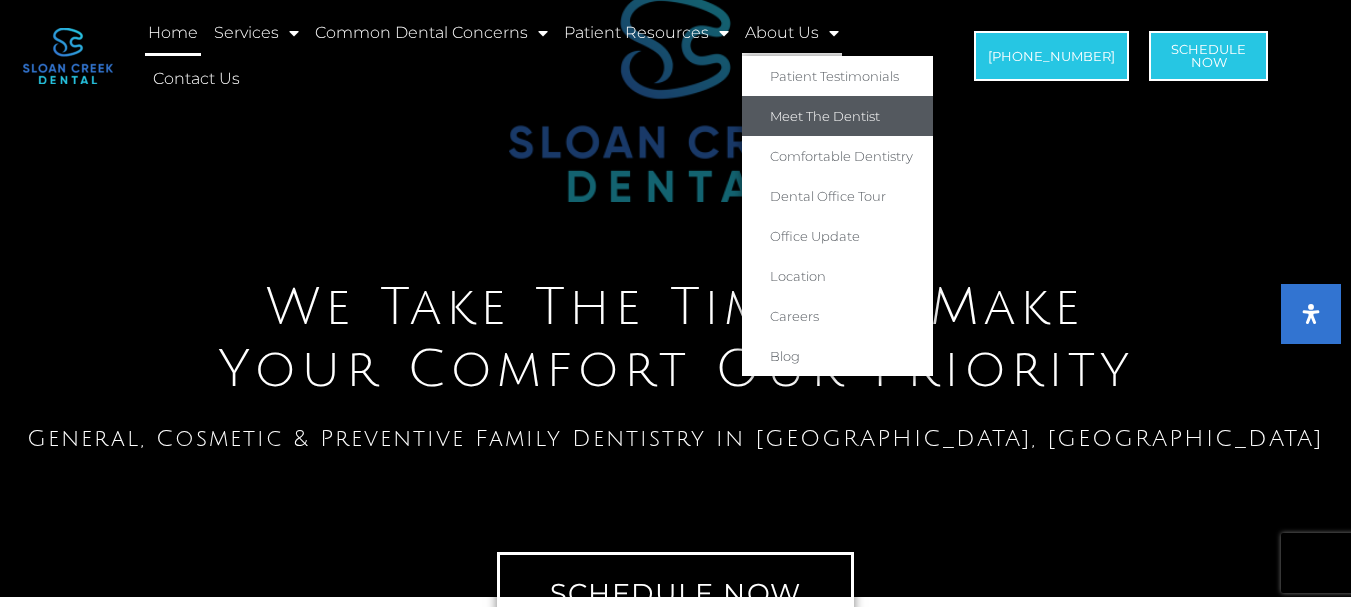 click on "Meet The Dentist" 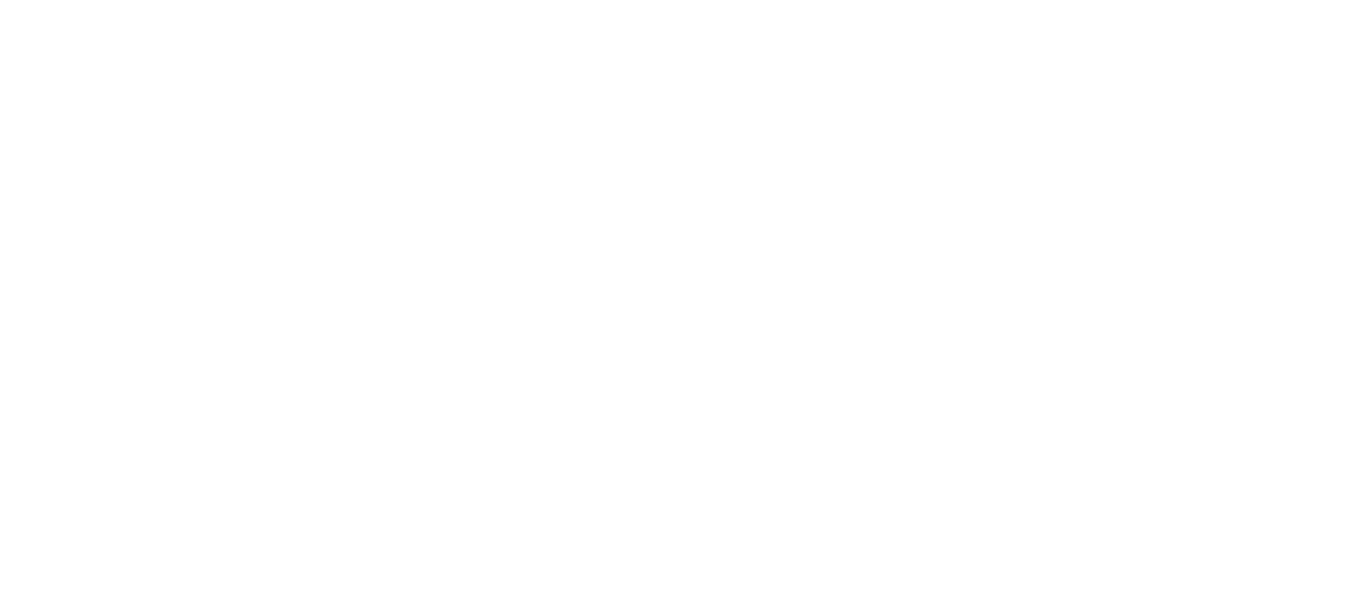 scroll, scrollTop: 0, scrollLeft: 0, axis: both 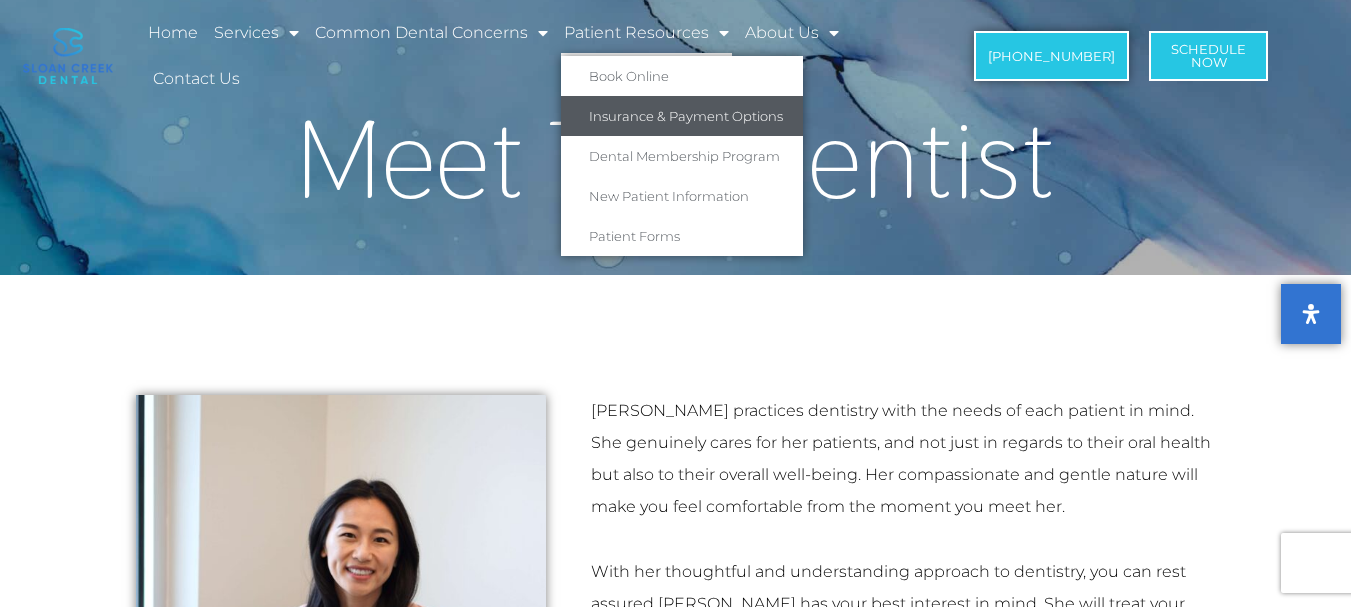 click on "Insurance & Payment Options" 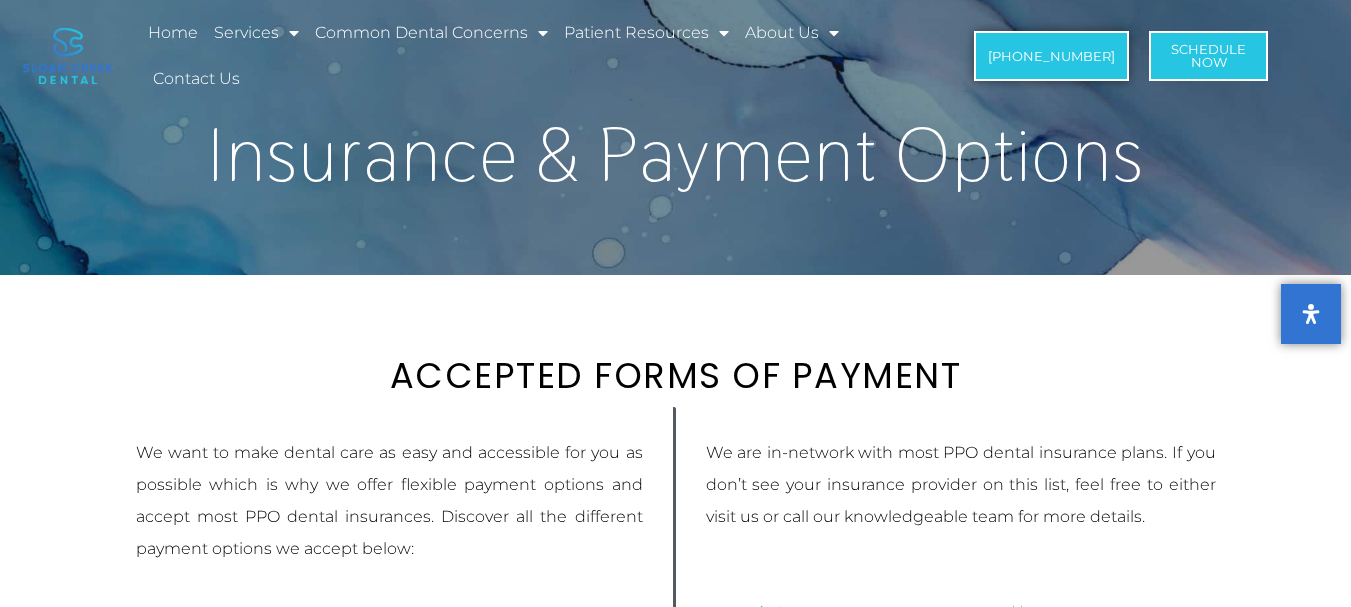 scroll, scrollTop: 0, scrollLeft: 0, axis: both 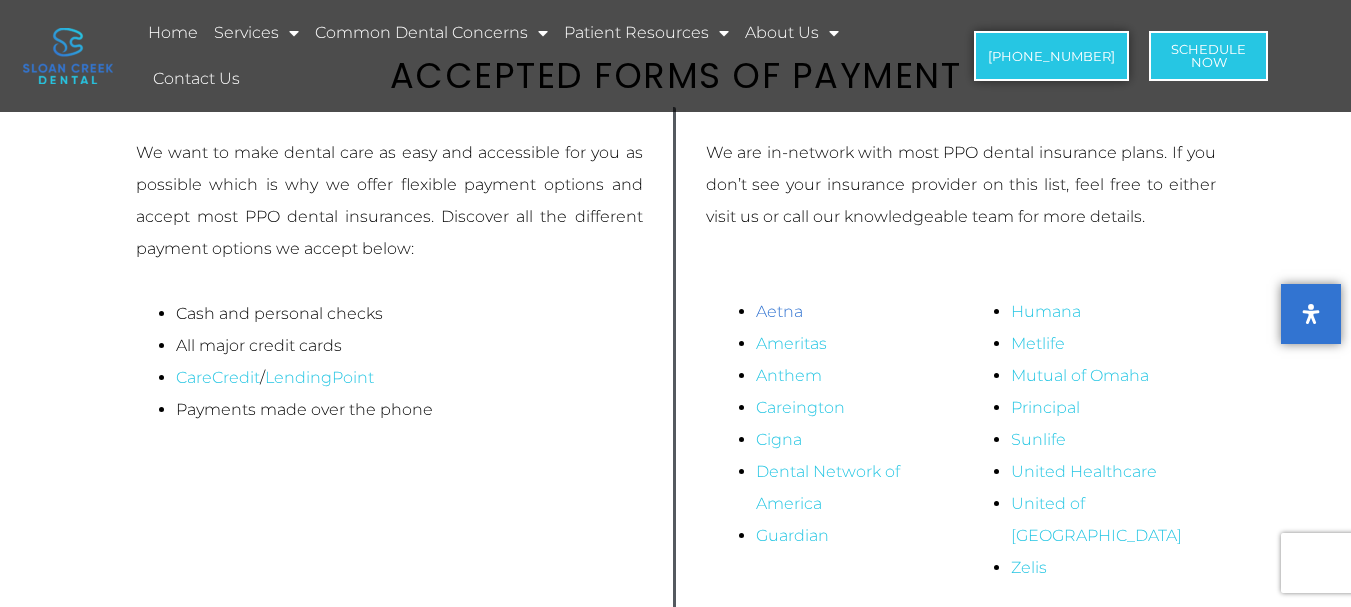 click on "Aetna" at bounding box center (779, 311) 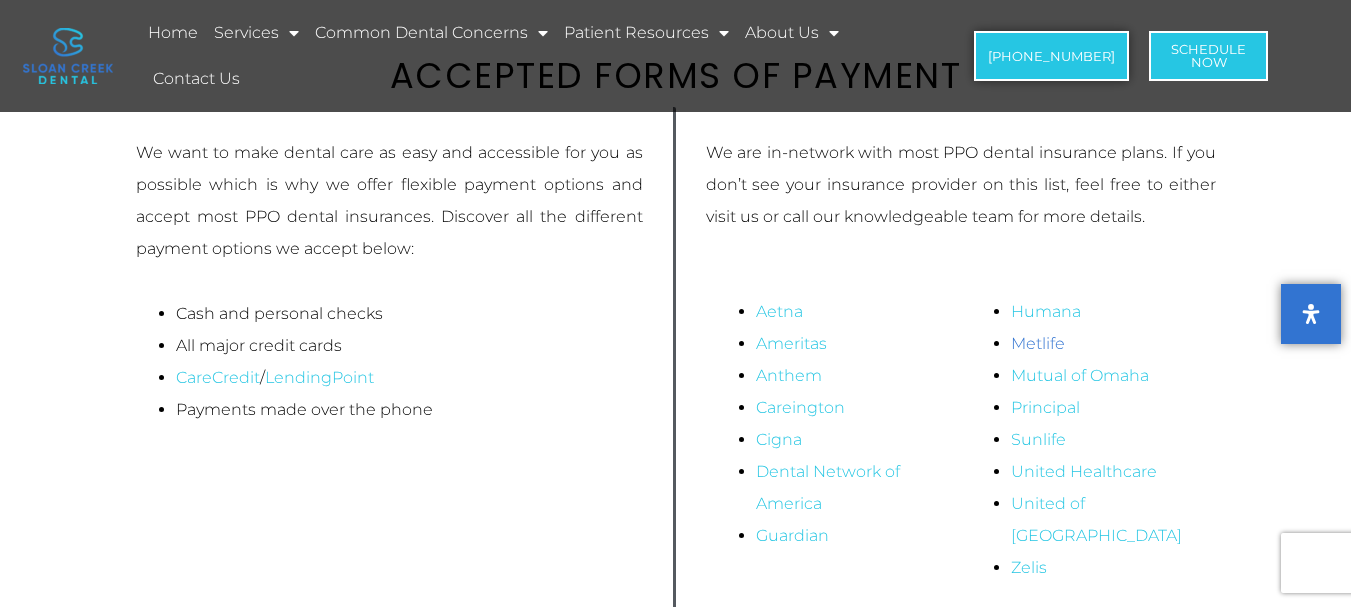 click on "Metlife" at bounding box center (1038, 343) 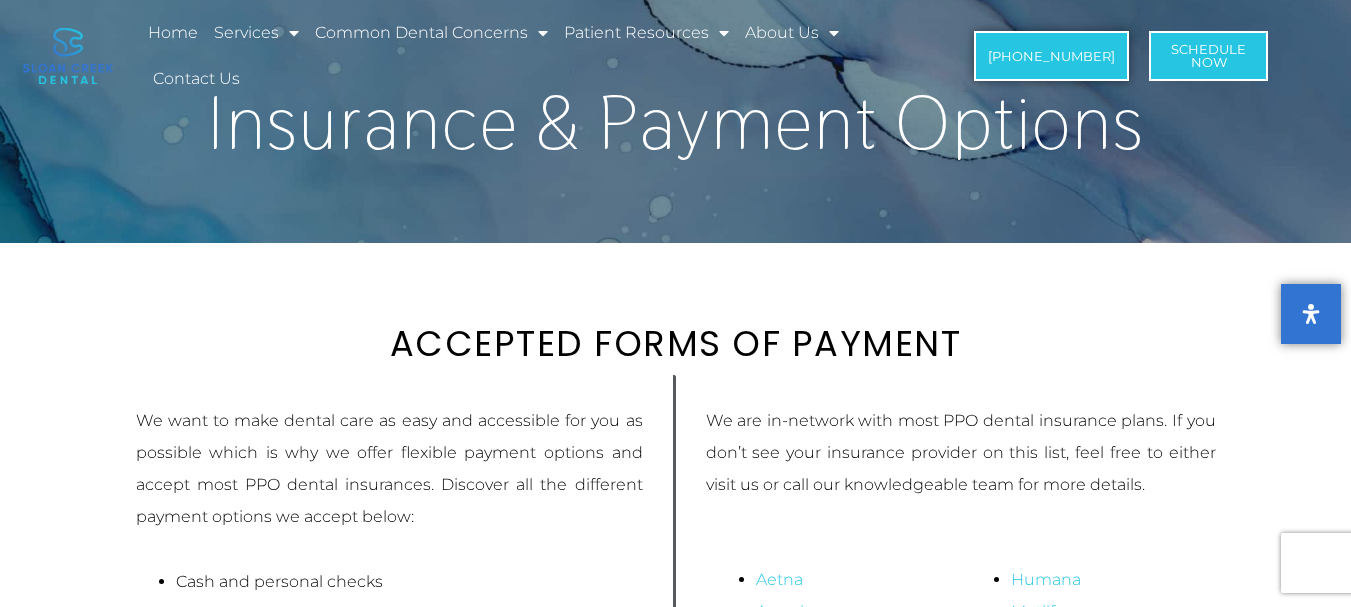 scroll, scrollTop: 0, scrollLeft: 0, axis: both 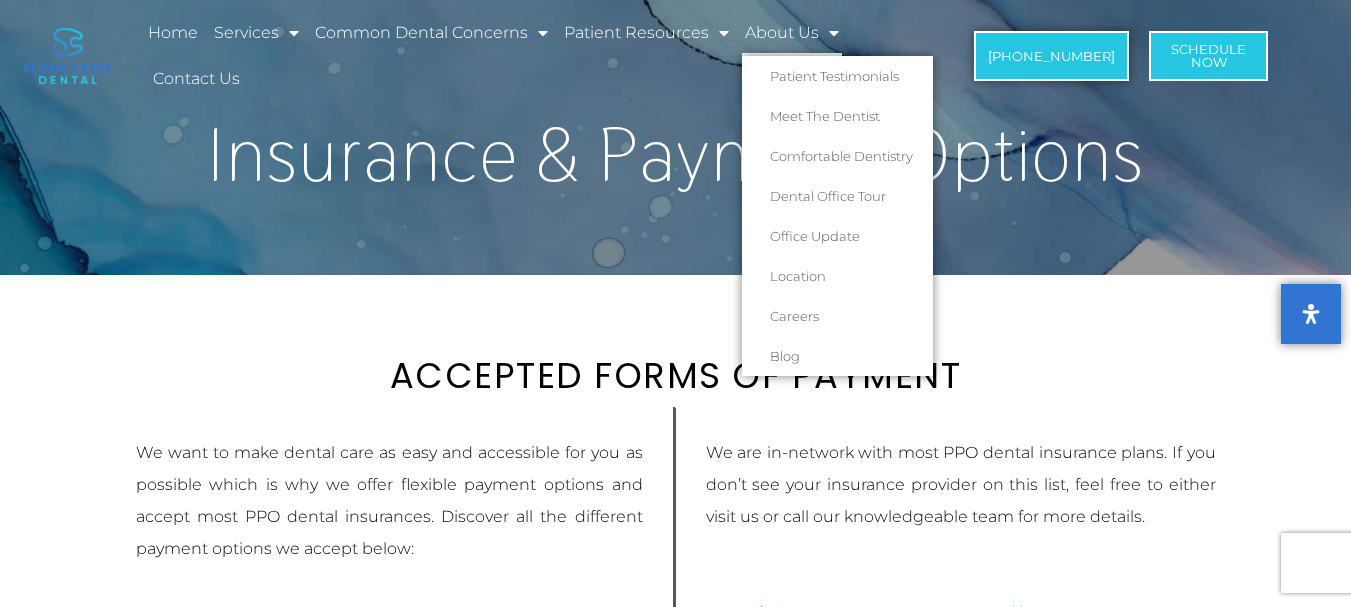 click on "About Us" 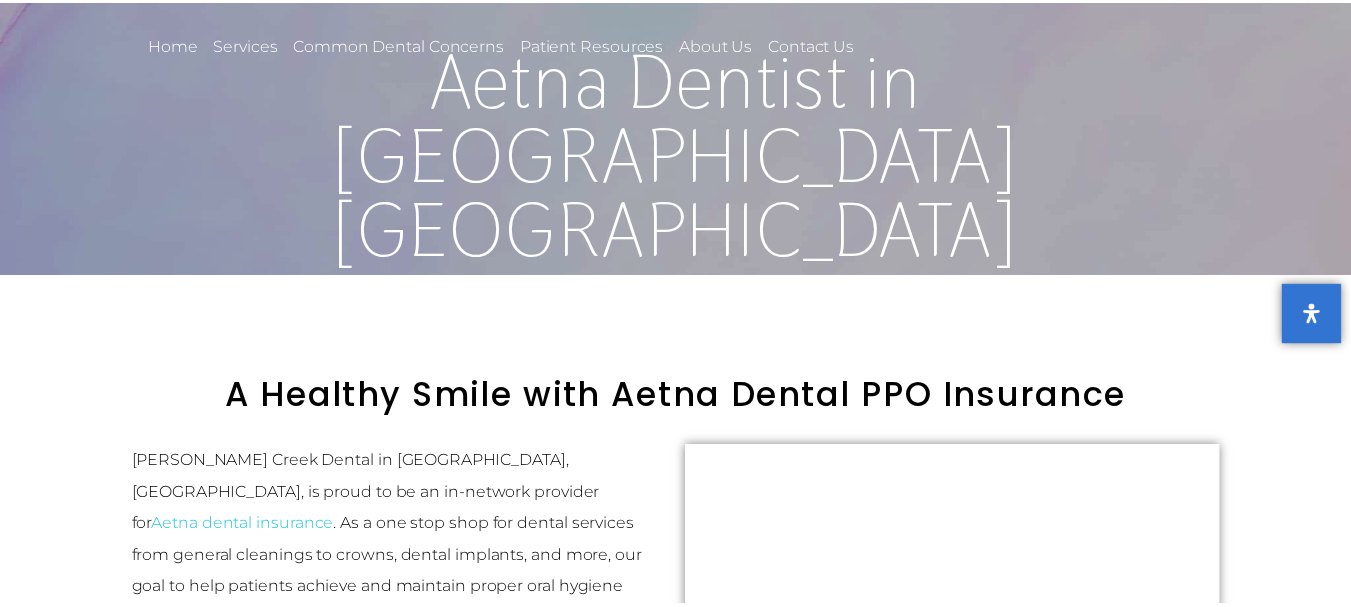 scroll, scrollTop: 0, scrollLeft: 0, axis: both 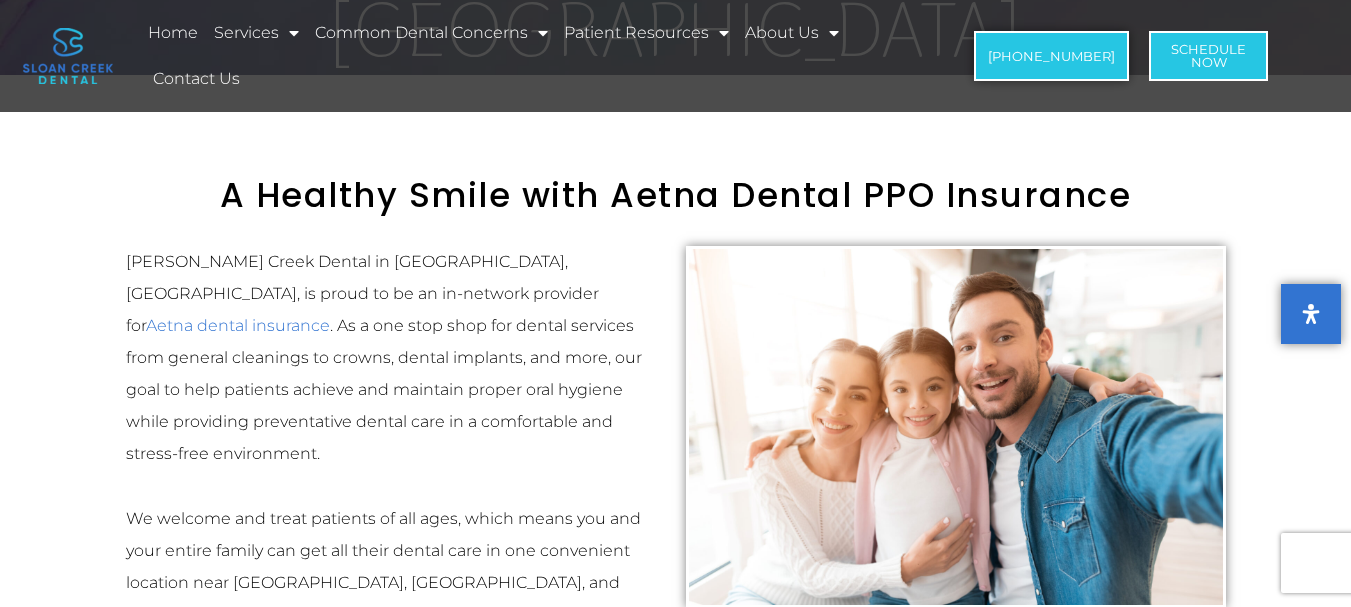 click on "Aetna dental insurance" at bounding box center [238, 325] 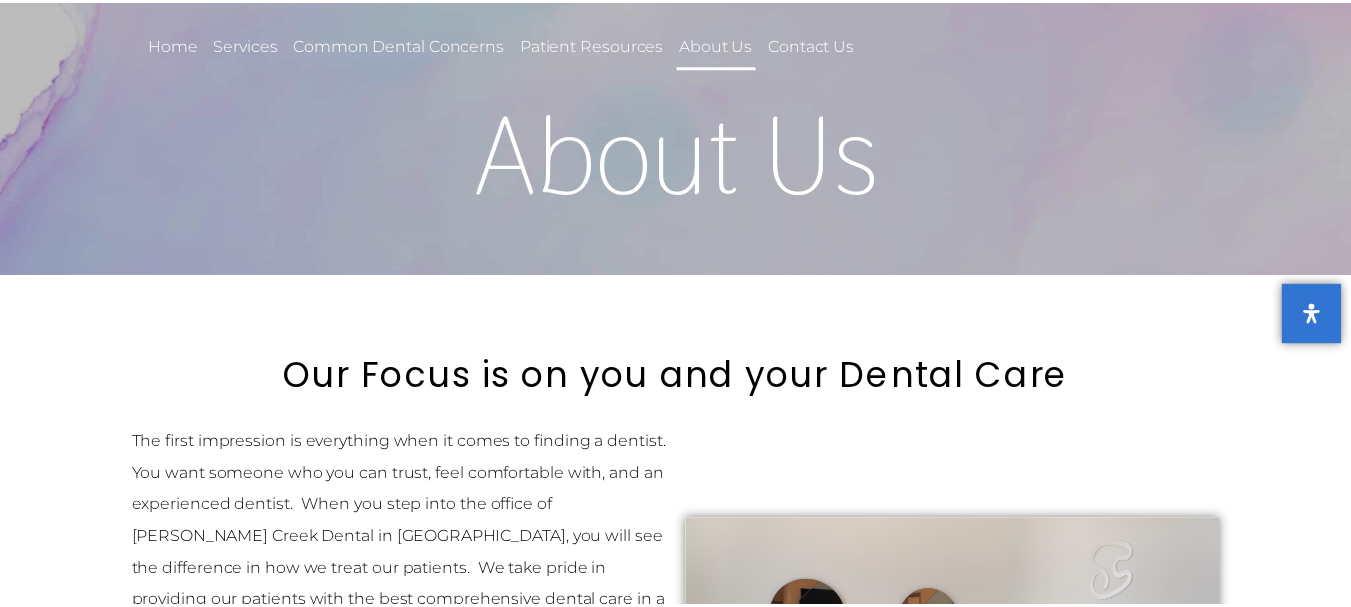 scroll, scrollTop: 0, scrollLeft: 0, axis: both 